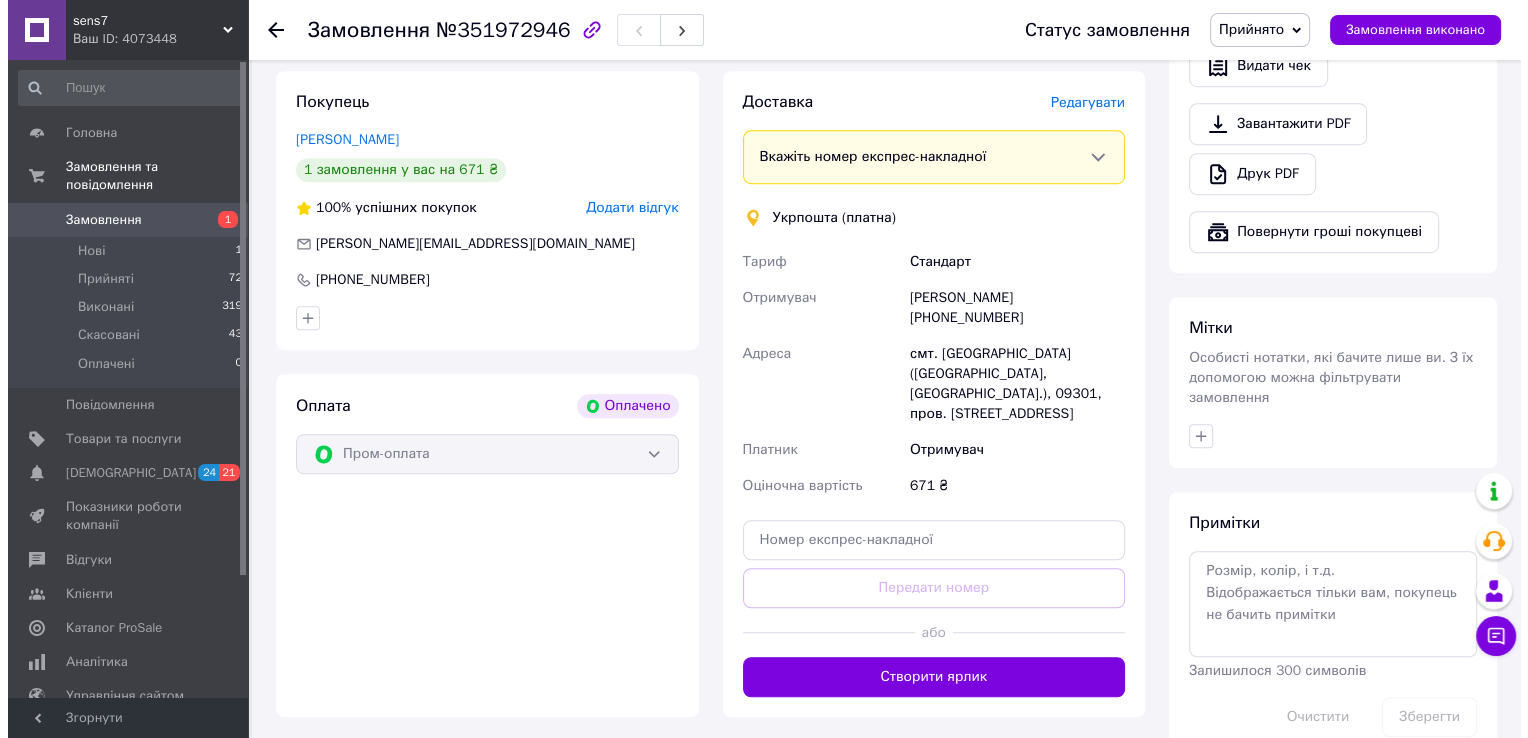 scroll, scrollTop: 1300, scrollLeft: 0, axis: vertical 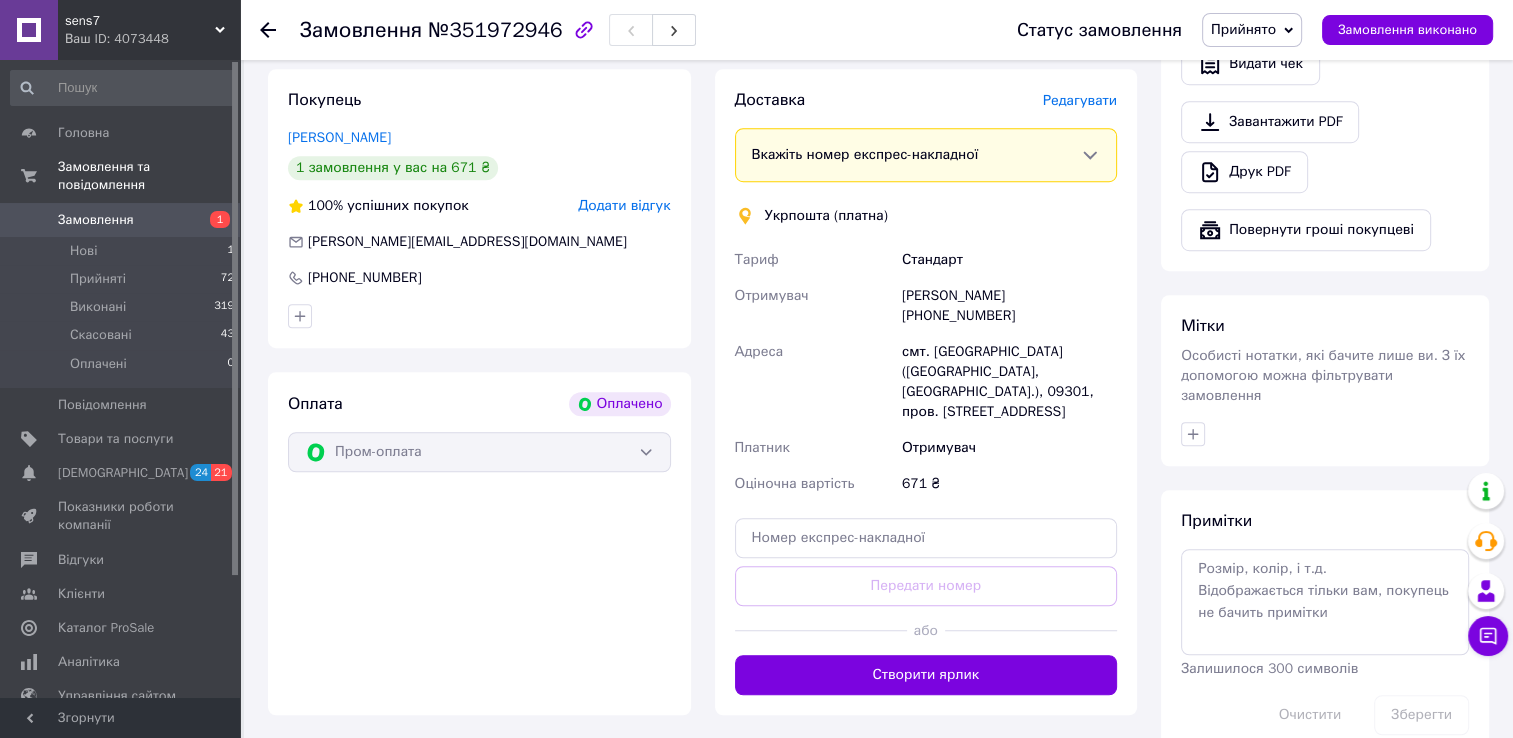click on "Редагувати" at bounding box center (1080, 100) 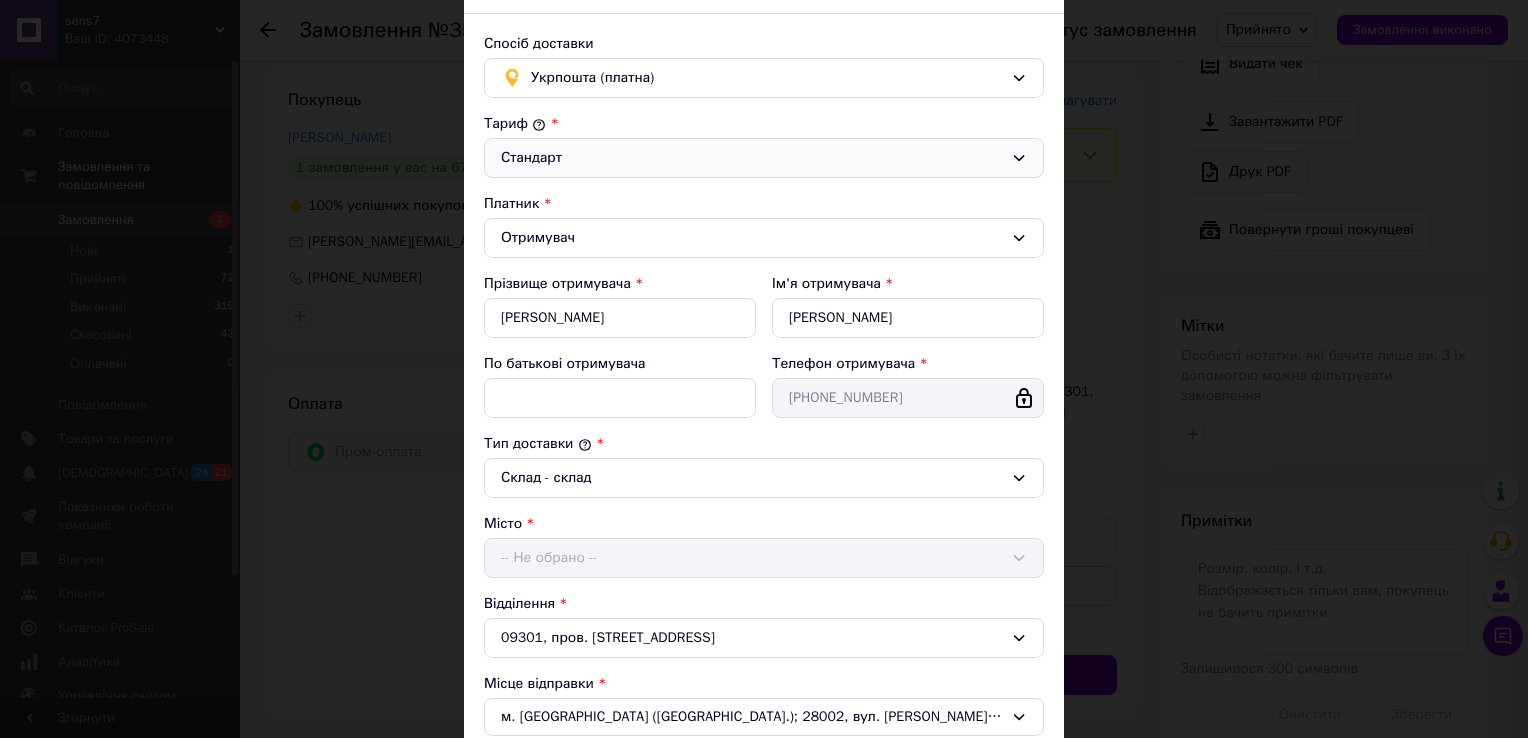 scroll, scrollTop: 300, scrollLeft: 0, axis: vertical 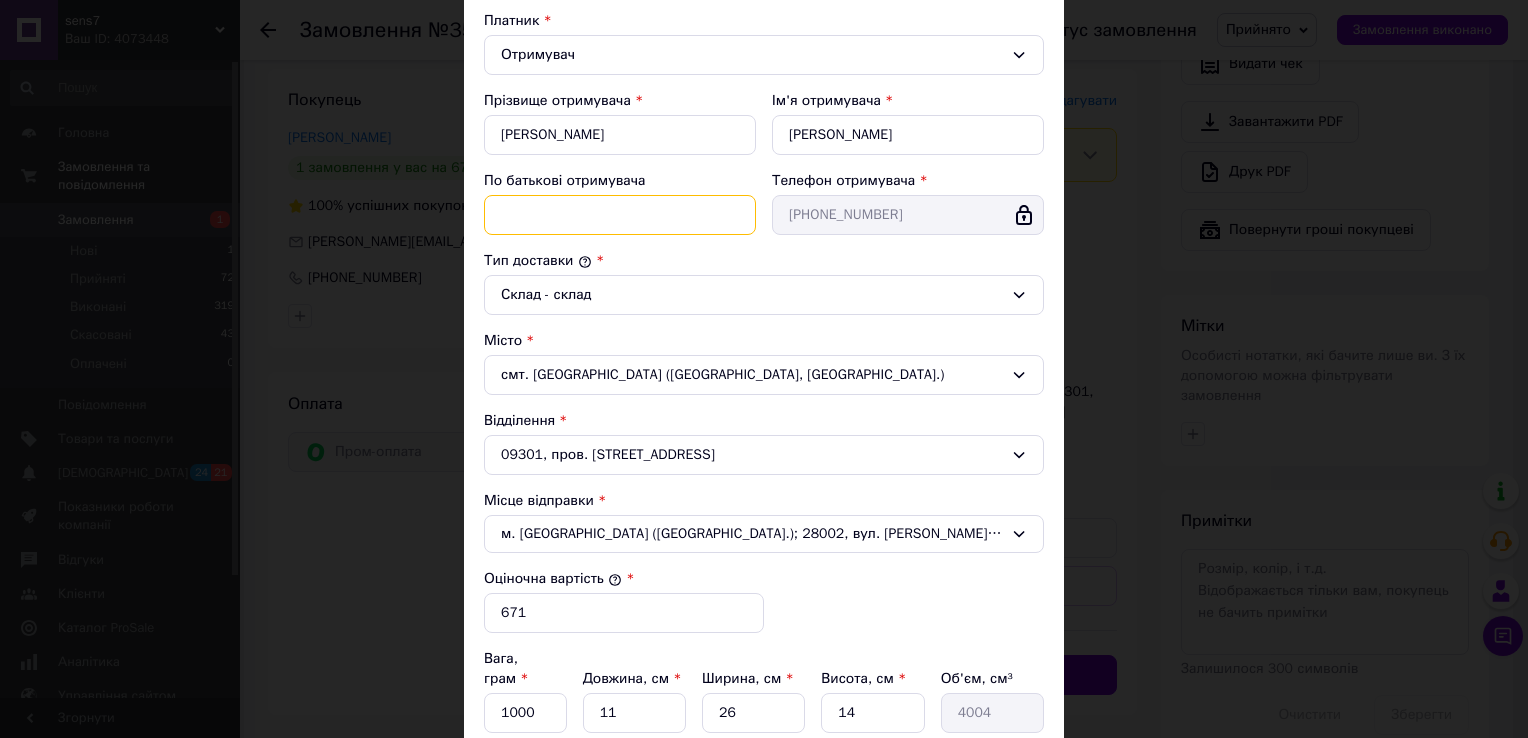 click on "По батькові отримувача" at bounding box center [620, 215] 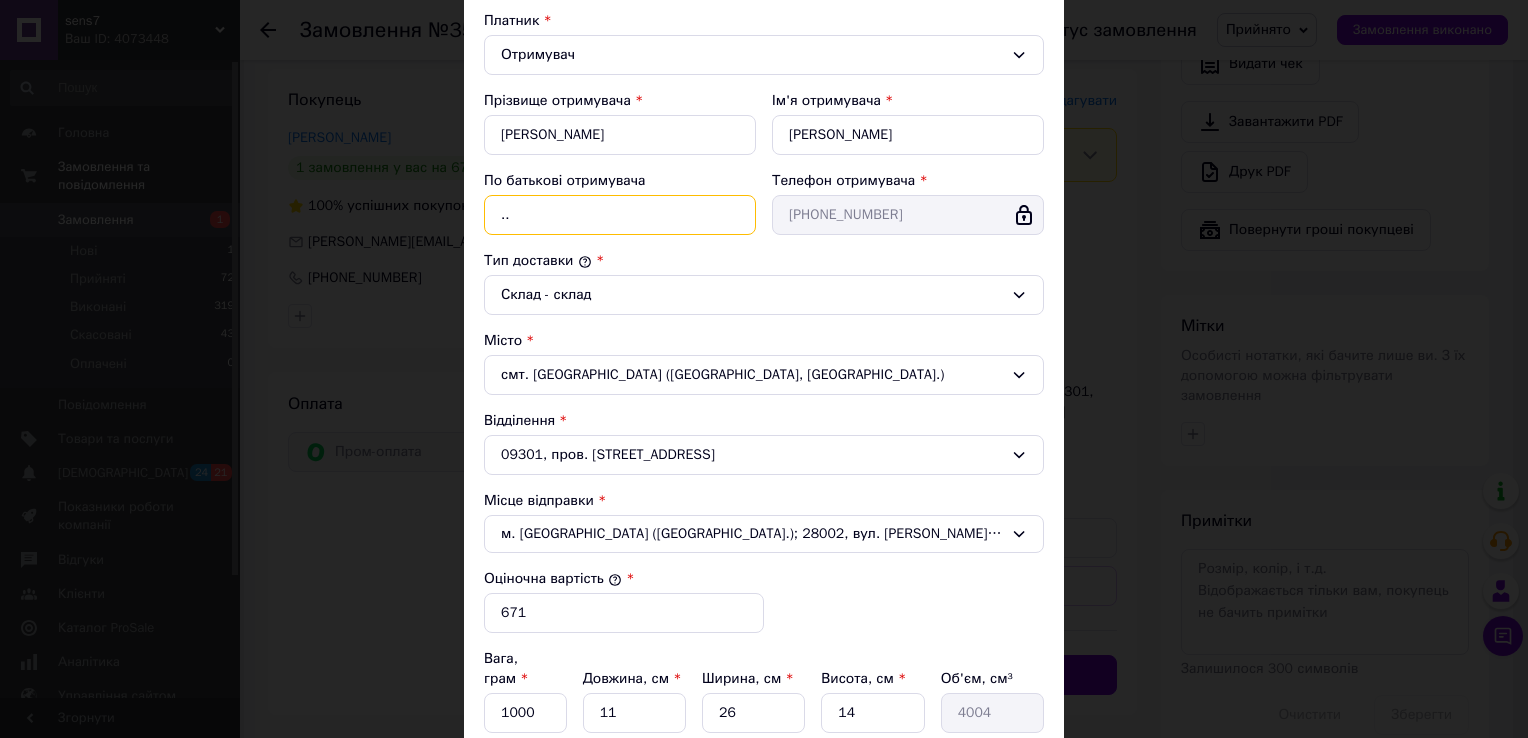 type on ".." 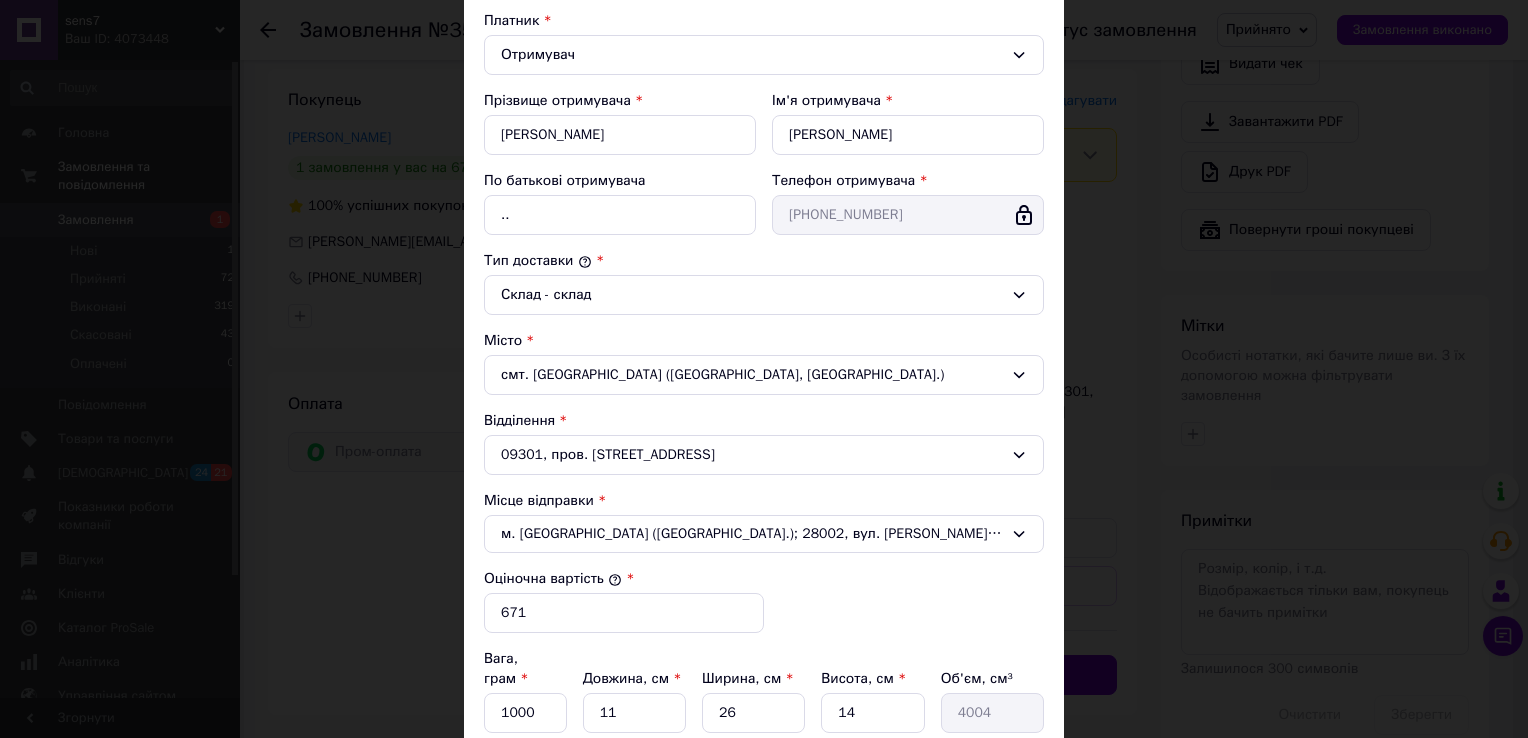 click on "Тип доставки     *" at bounding box center [764, 261] 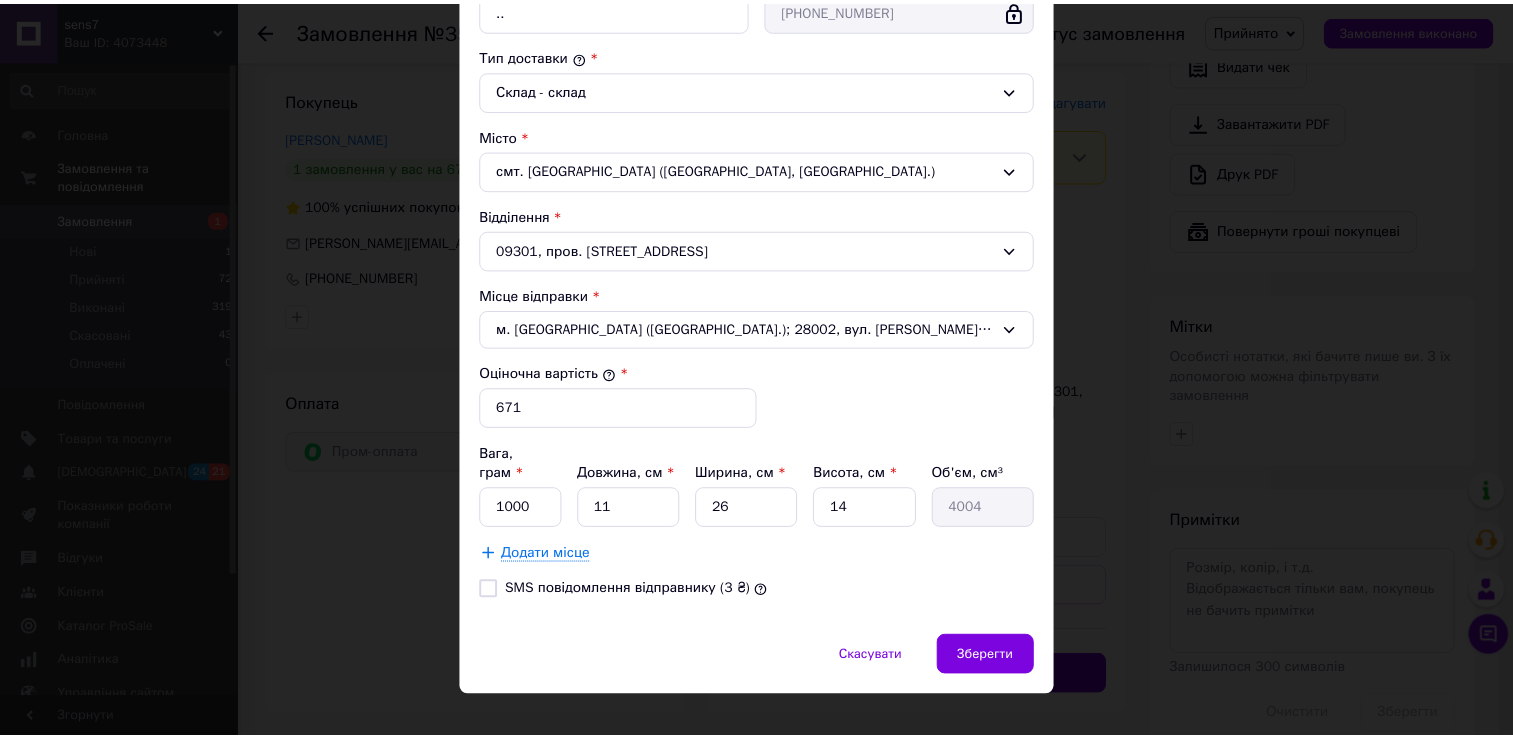 scroll, scrollTop: 508, scrollLeft: 0, axis: vertical 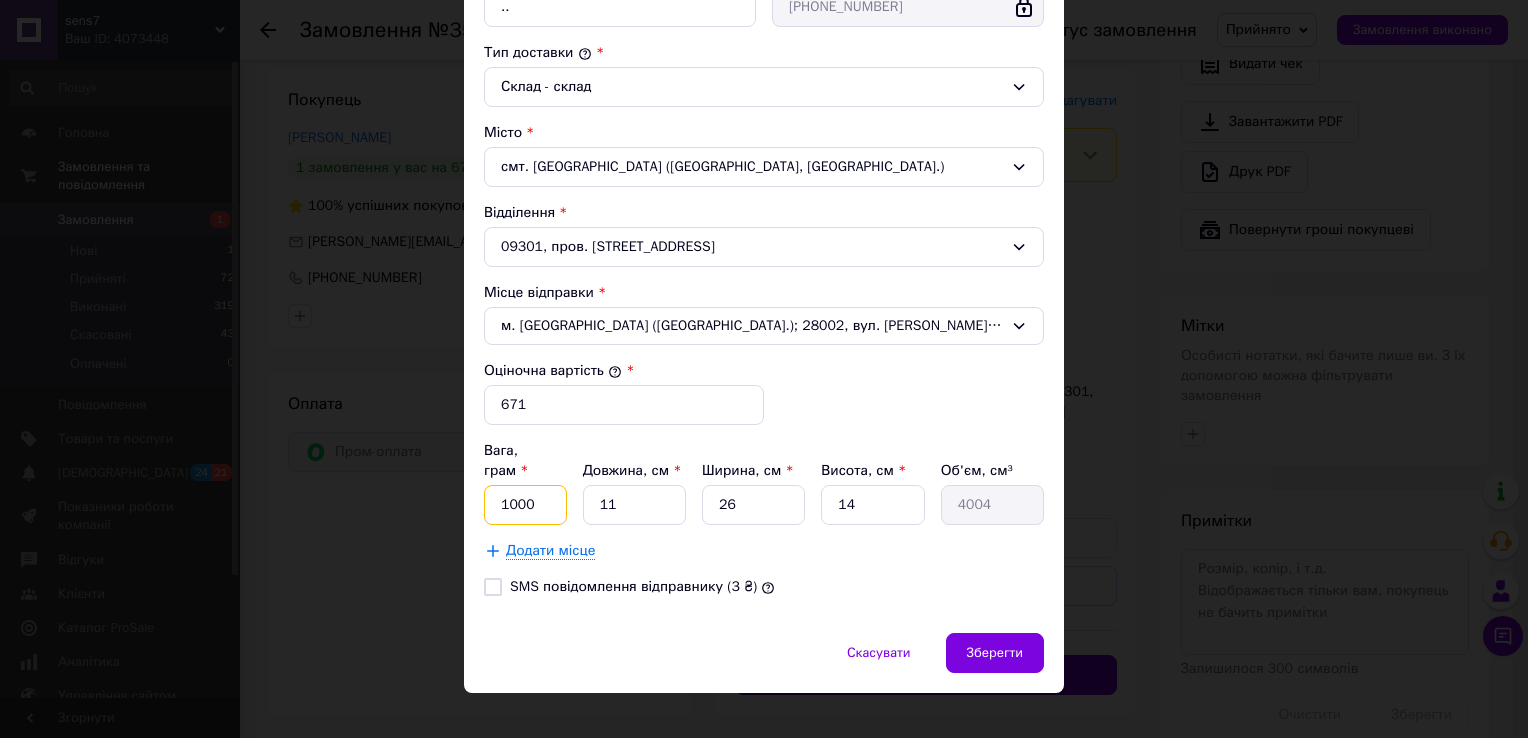 click on "1000" at bounding box center [525, 505] 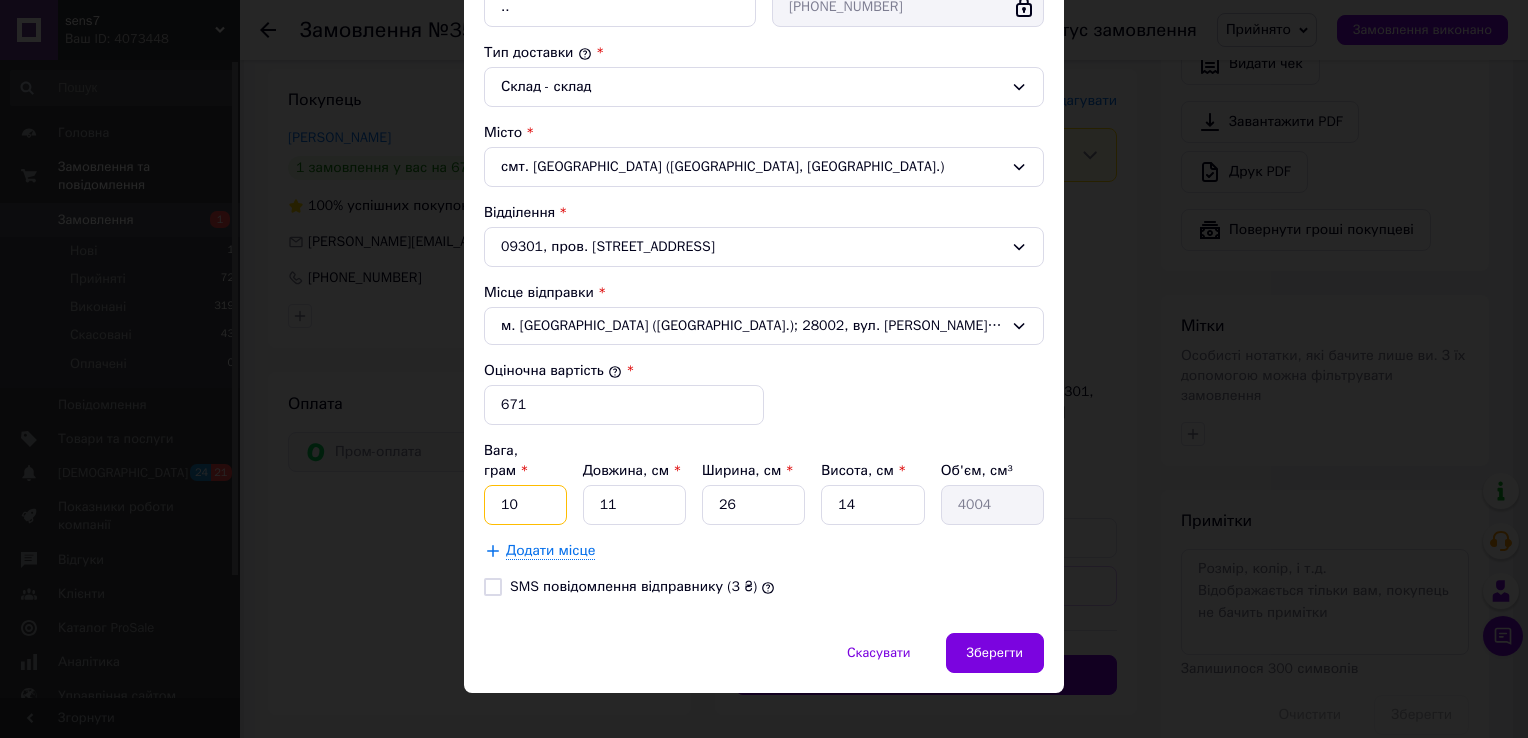 type on "1" 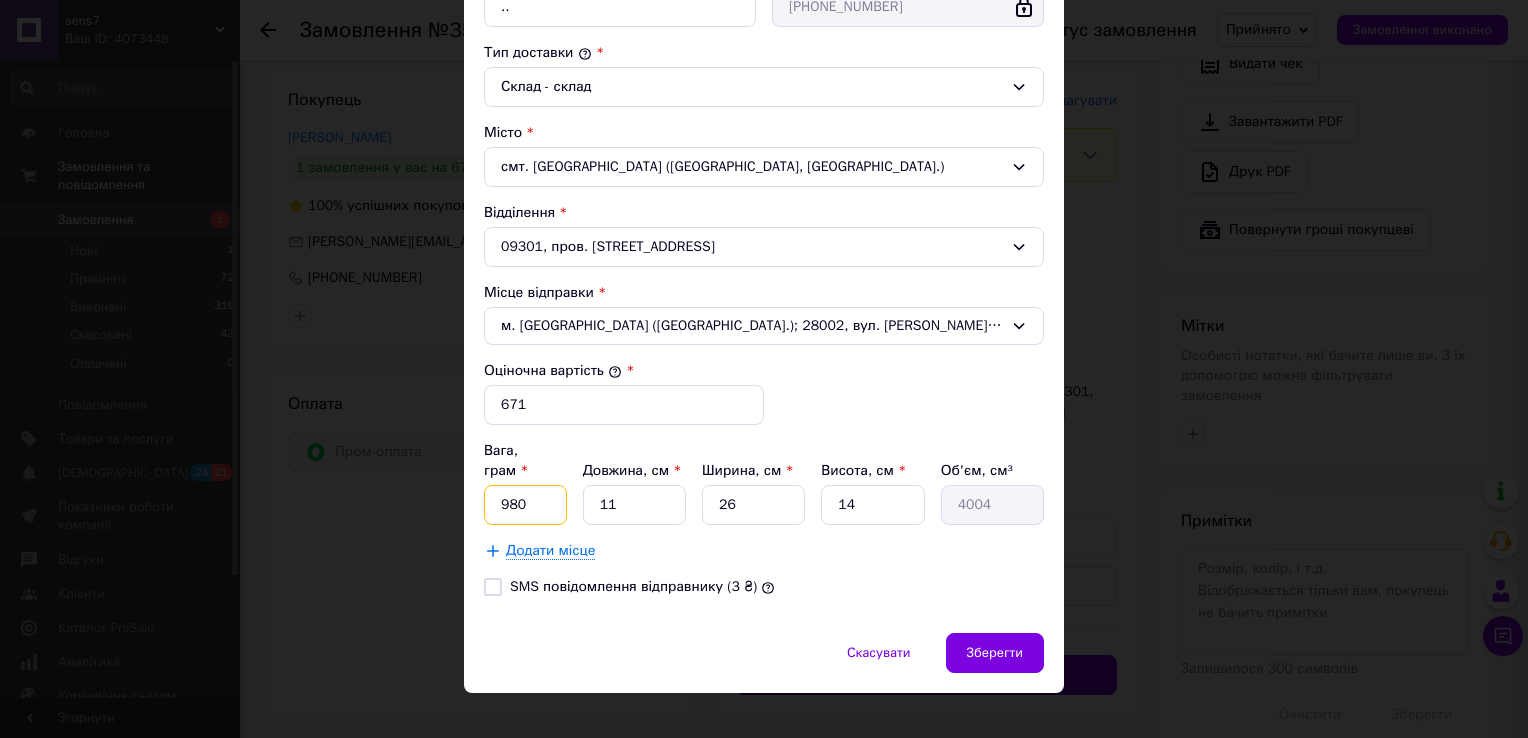 type on "980" 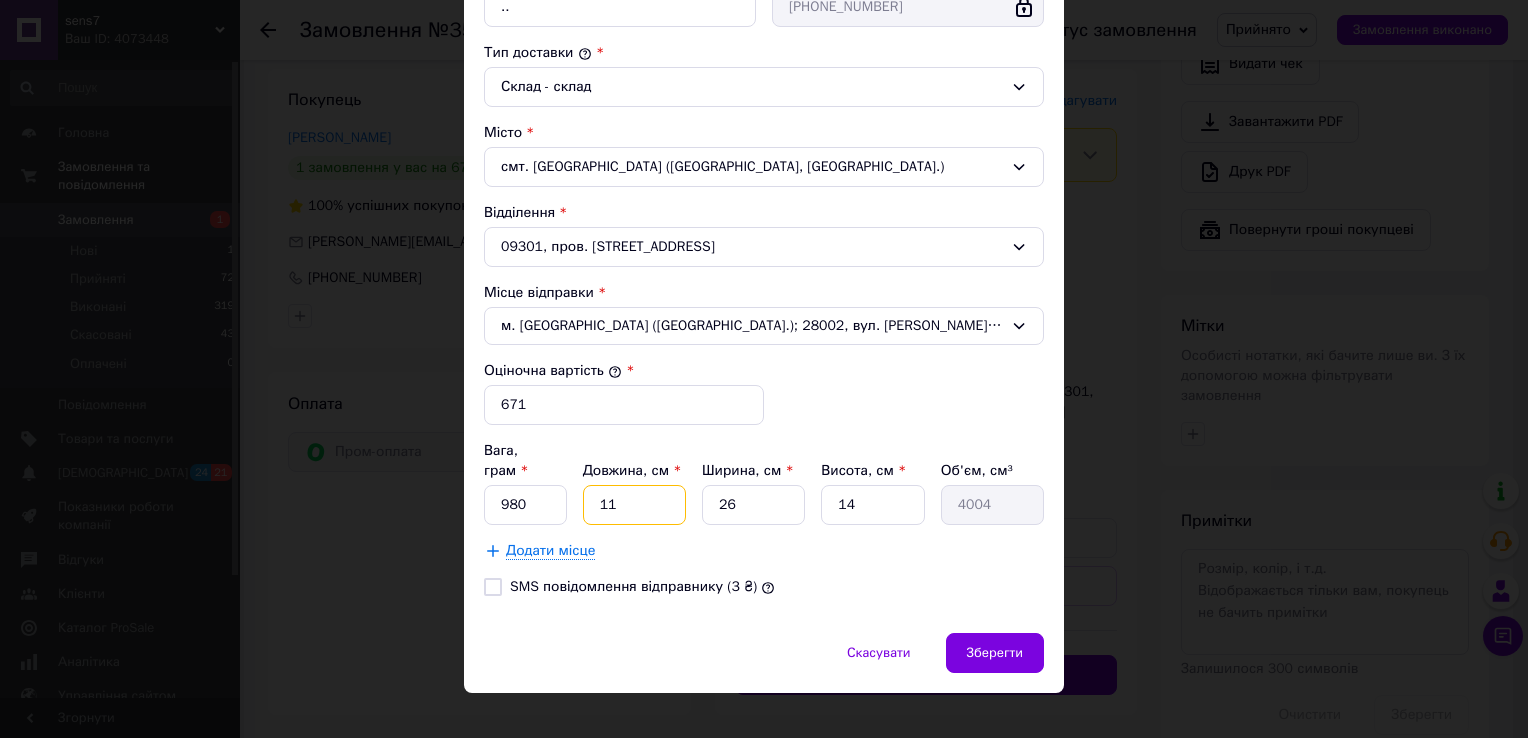 click on "11" at bounding box center (634, 505) 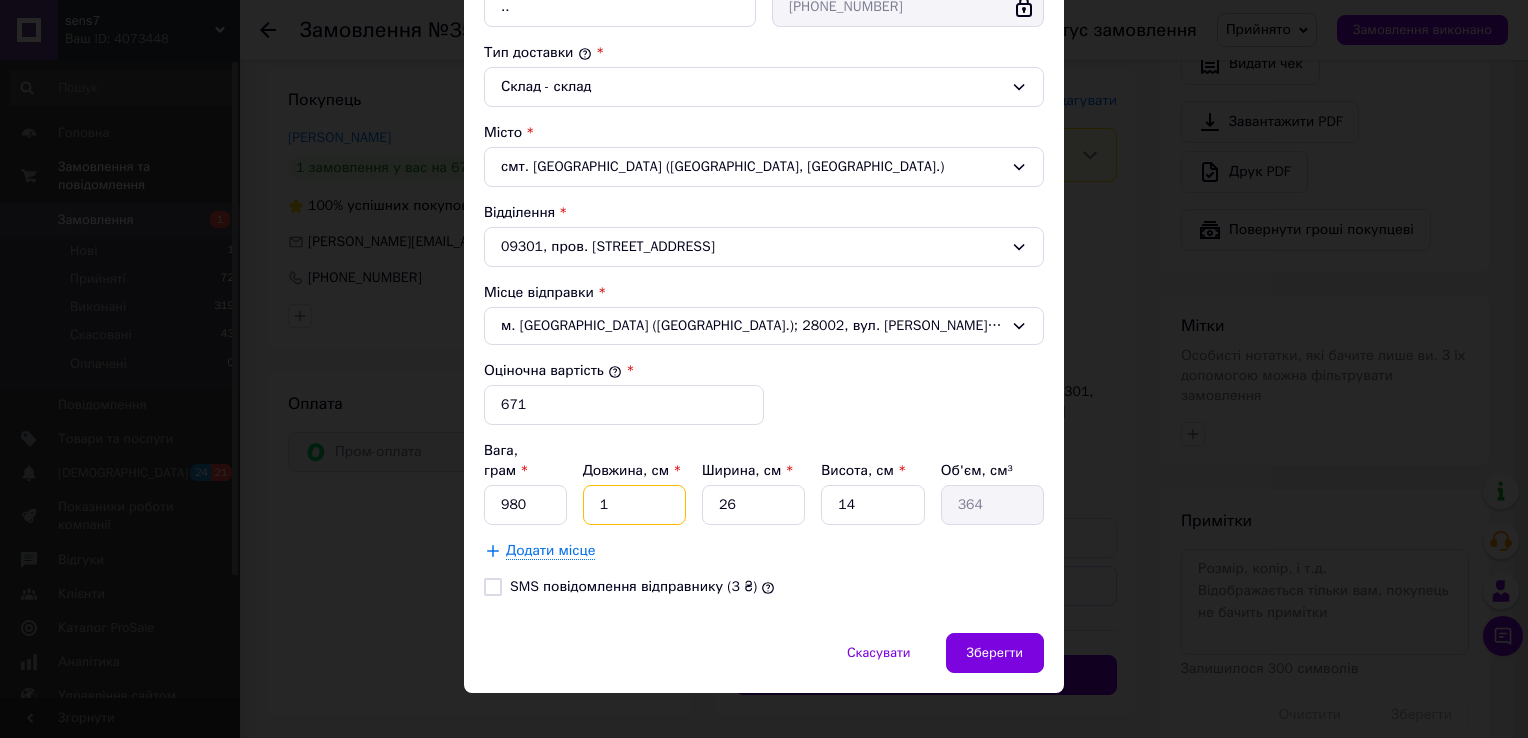 type 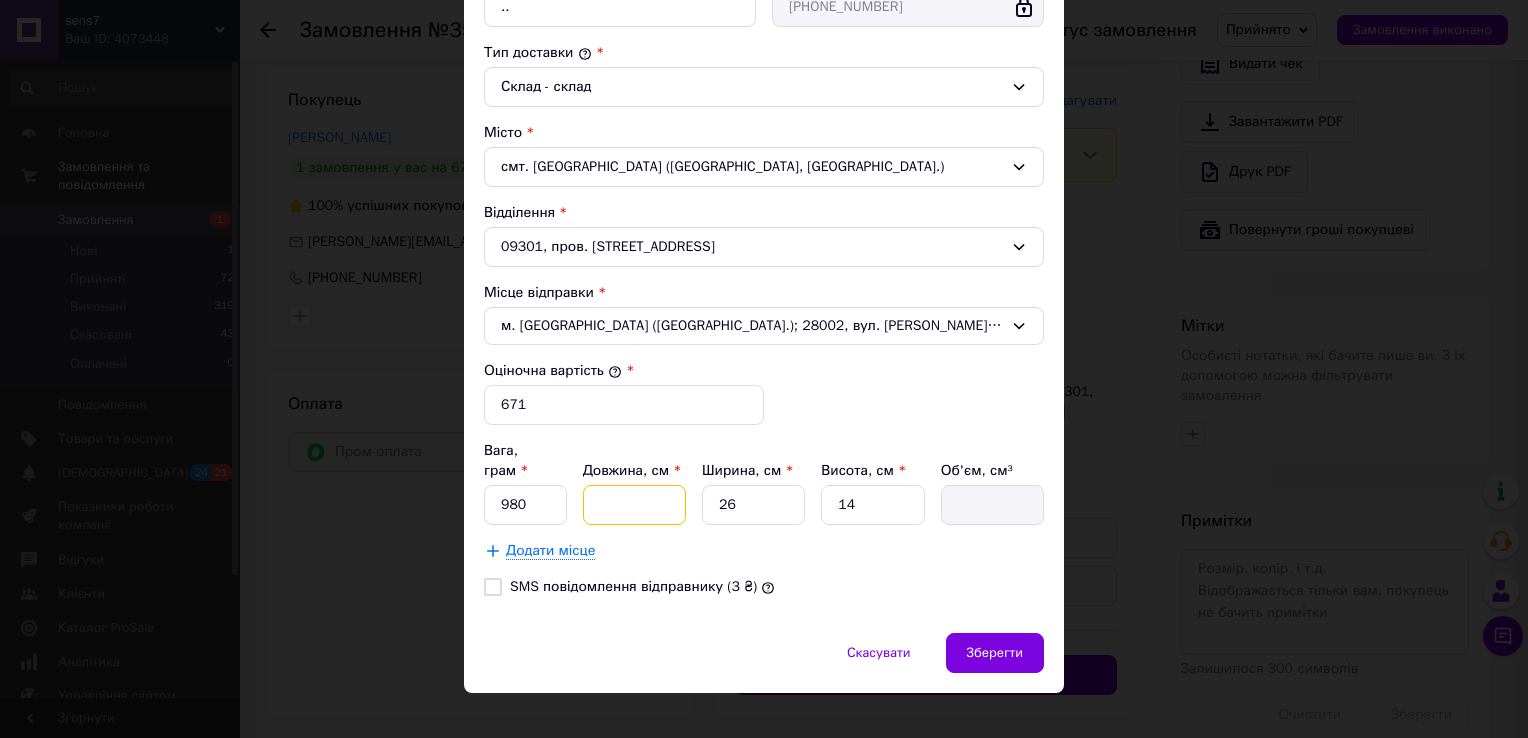 type on "3" 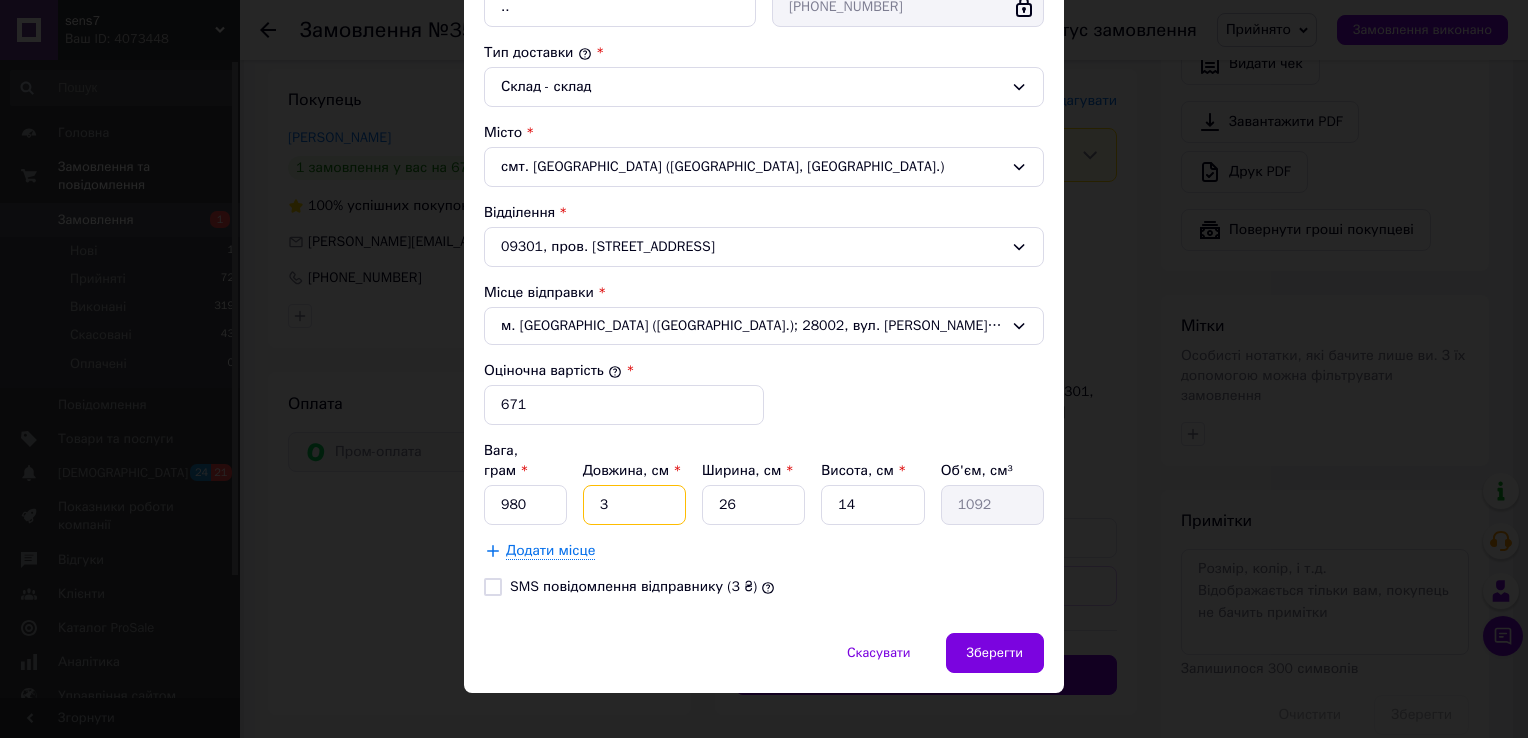 type on "30" 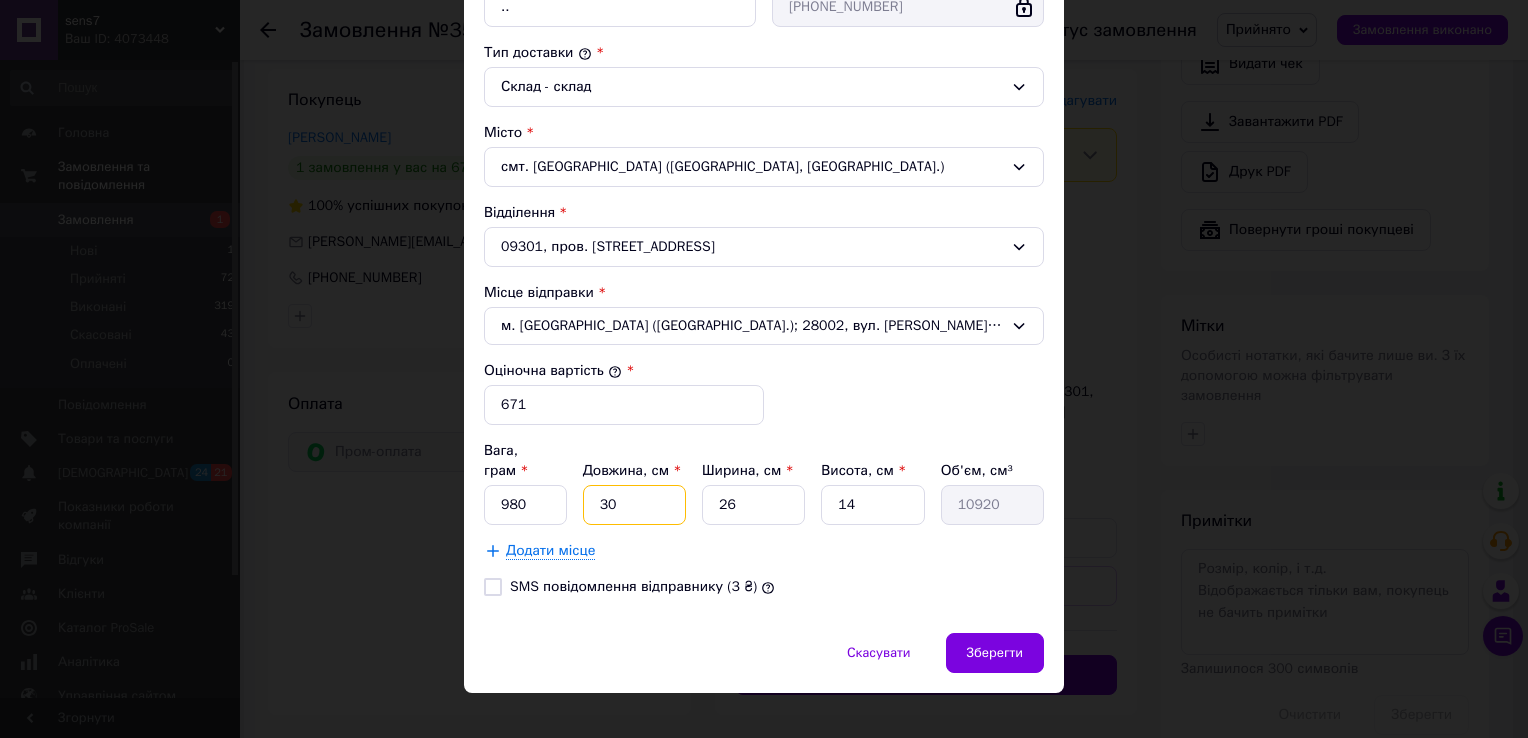 type on "30" 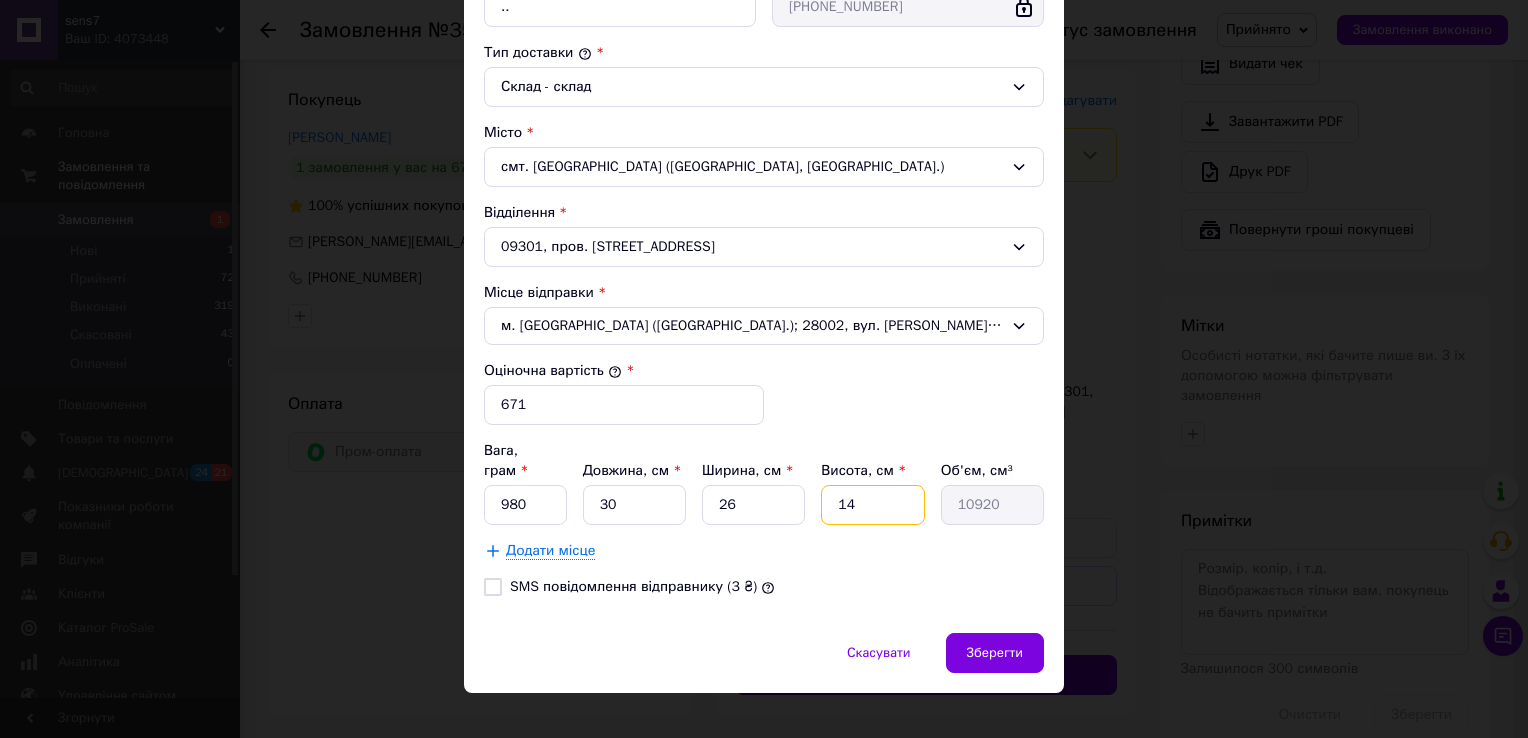click on "14" at bounding box center (872, 505) 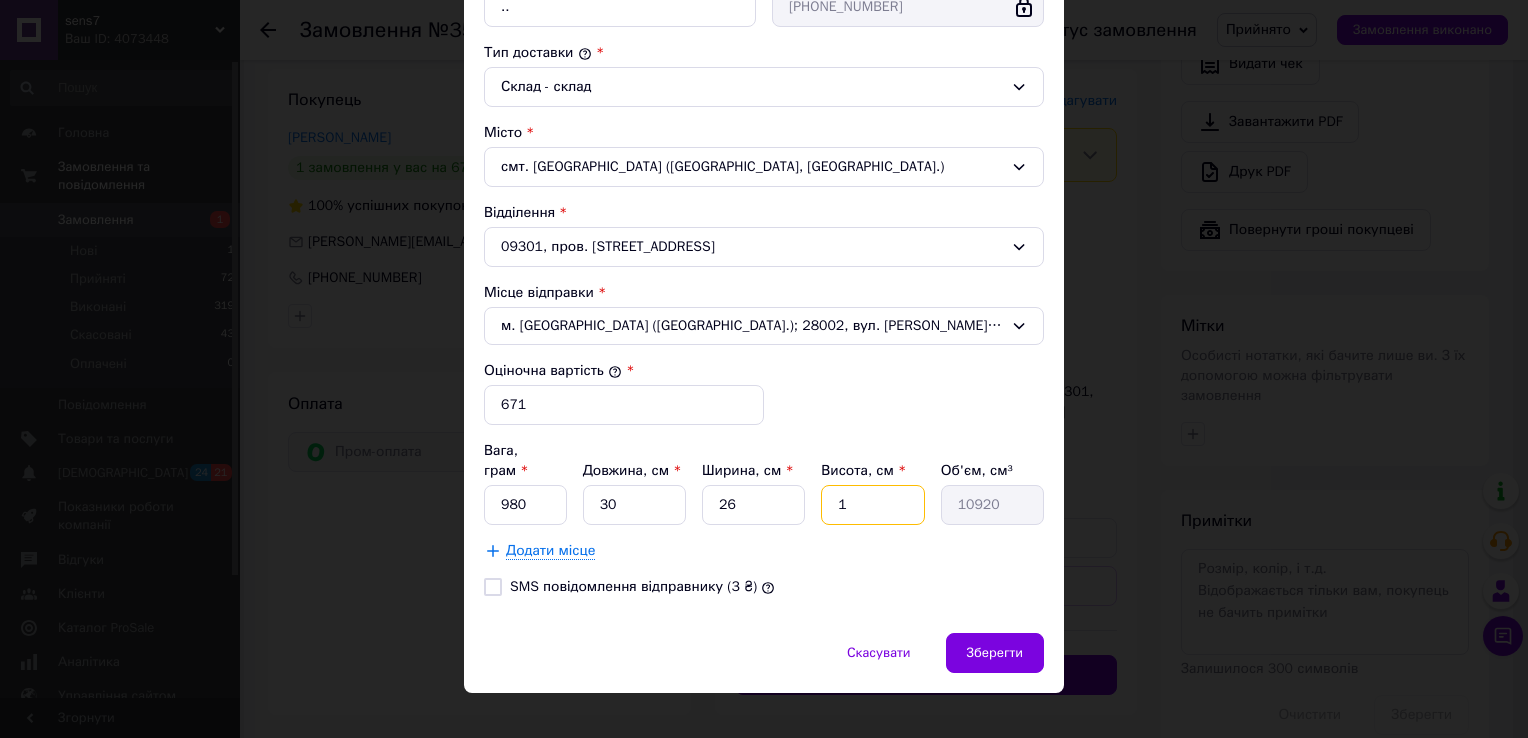 type on "1" 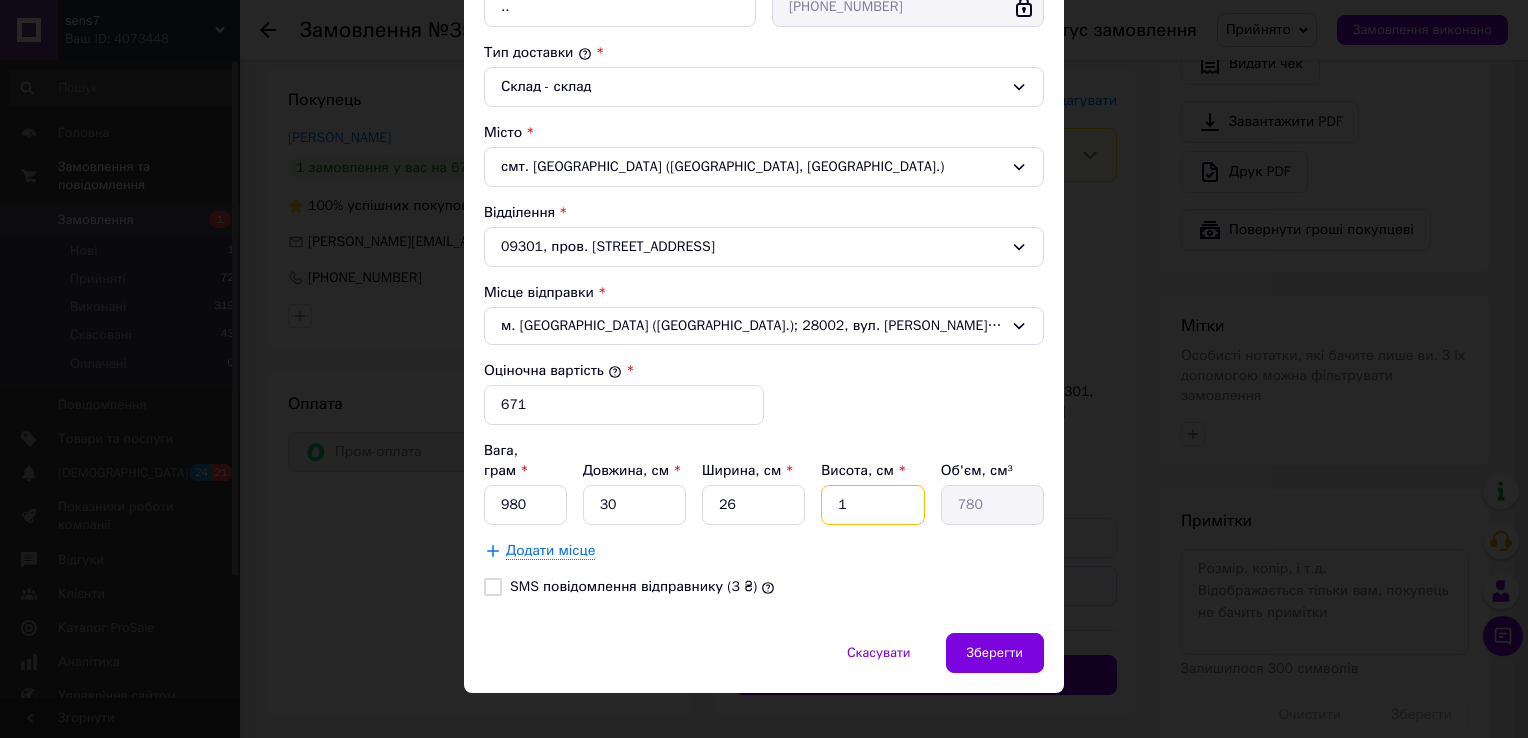 type on "12" 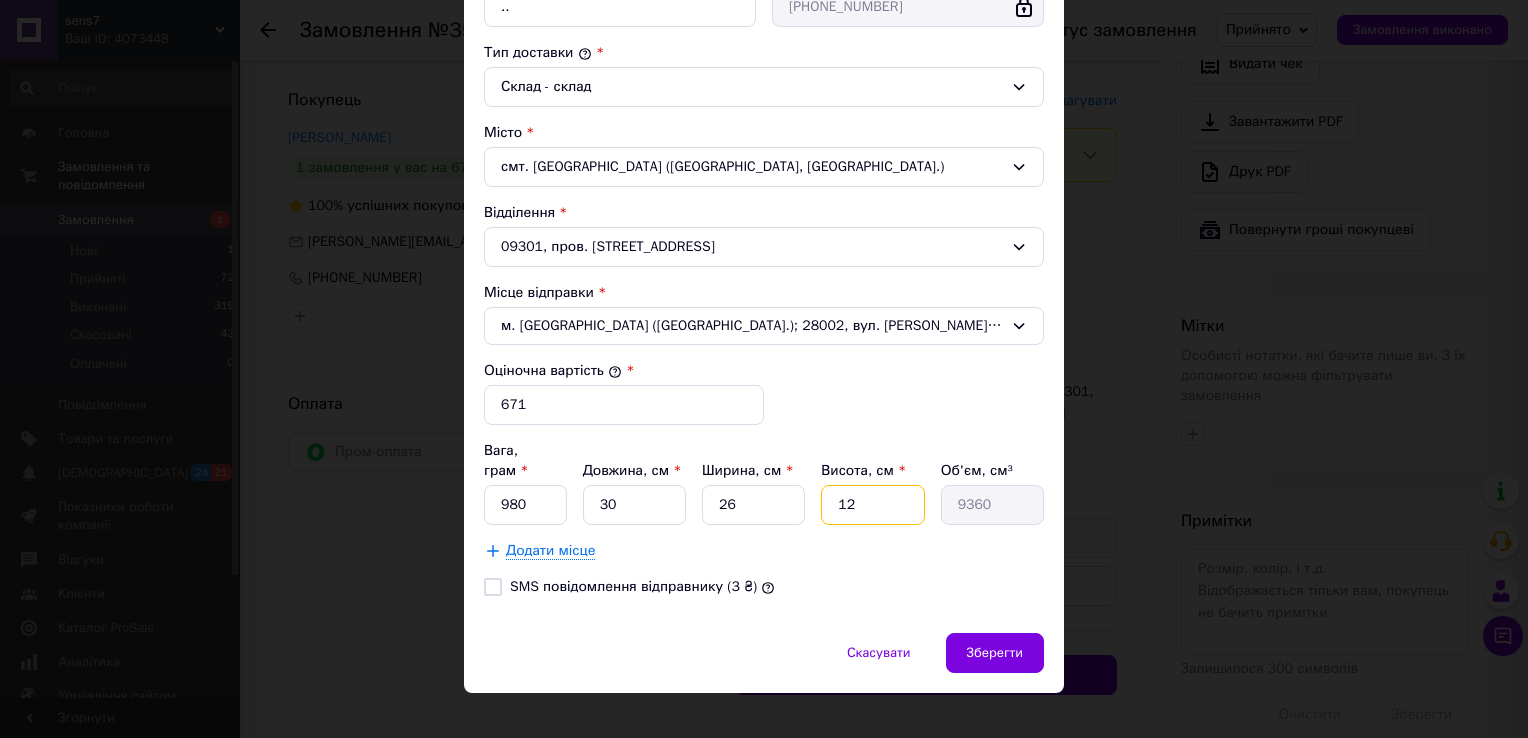 type on "12" 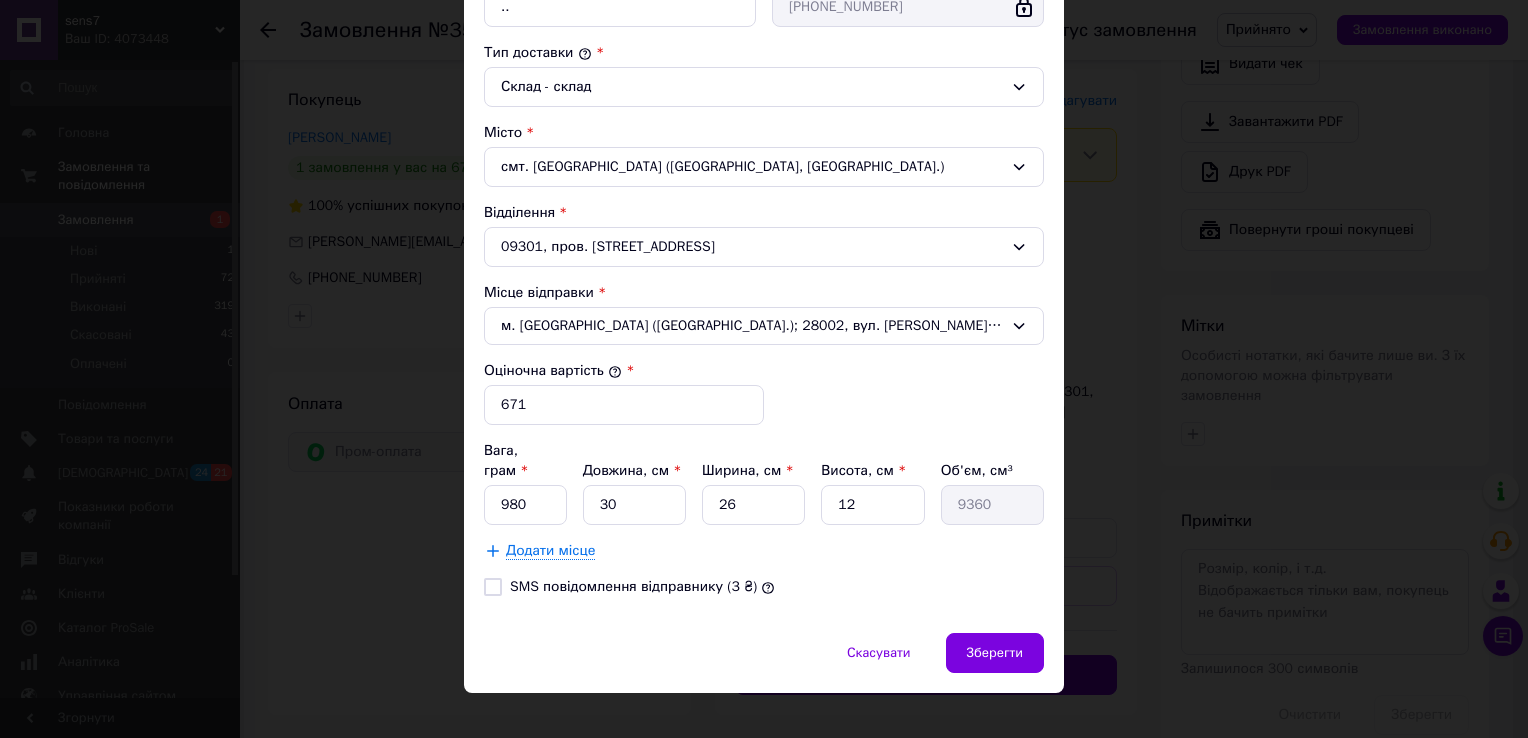 click on "[PERSON_NAME]     * [PERSON_NAME]   * Отримувач Прізвище отримувача   * [PERSON_NAME] отримувача   * [PERSON_NAME] батькові отримувача .. Телефон отримувача   * [PHONE_NUMBER] Тип доставки     * Склад - склад Місто смт. [GEOGRAPHIC_DATA] ([GEOGRAPHIC_DATA], [GEOGRAPHIC_DATA].) Відділення 09301, пров. Перемоги, 3А Місце відправки   * м. [GEOGRAPHIC_DATA] ([GEOGRAPHIC_DATA].); 28002, вул. [PERSON_NAME], 96 Оціночна вартість     * 671 Вага, грам   * 980 Довжина, см   * 30 Ширина, см   * 26 Висота, см   * 12 Об'єм, см³ 9360 Додати місце SMS повідомлення відправнику (3 ₴)" at bounding box center (764, 168) 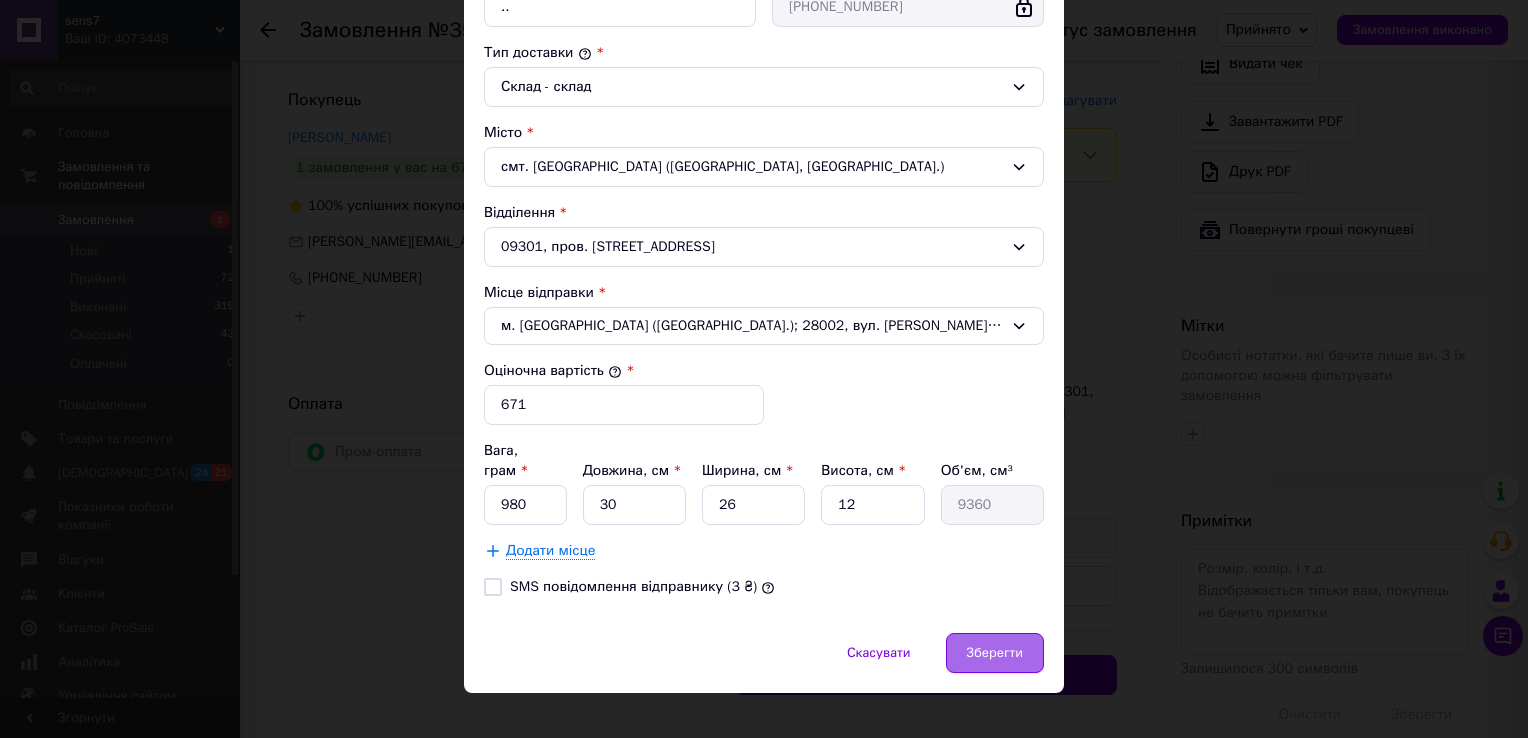 click on "Зберегти" at bounding box center (995, 653) 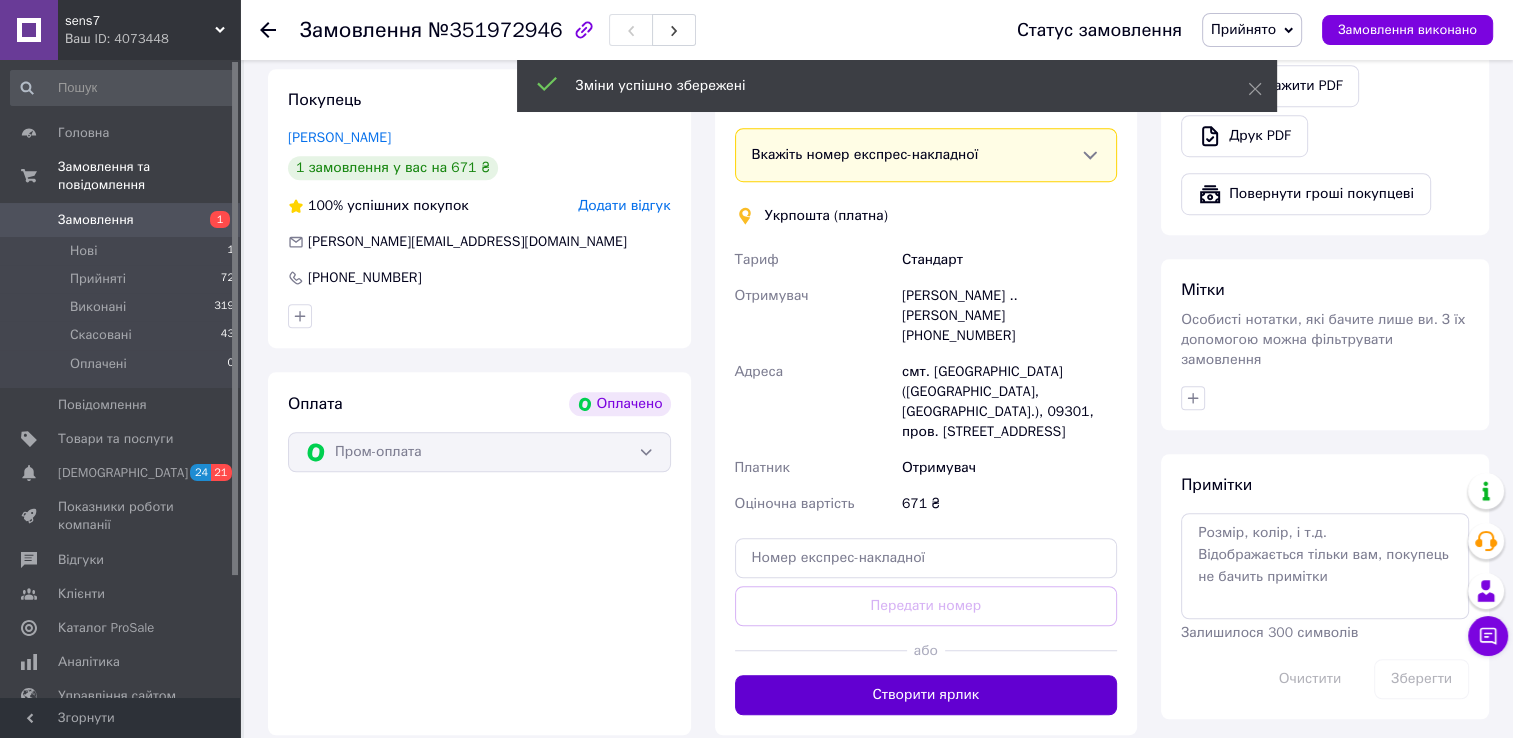 click on "Створити ярлик" at bounding box center (926, 695) 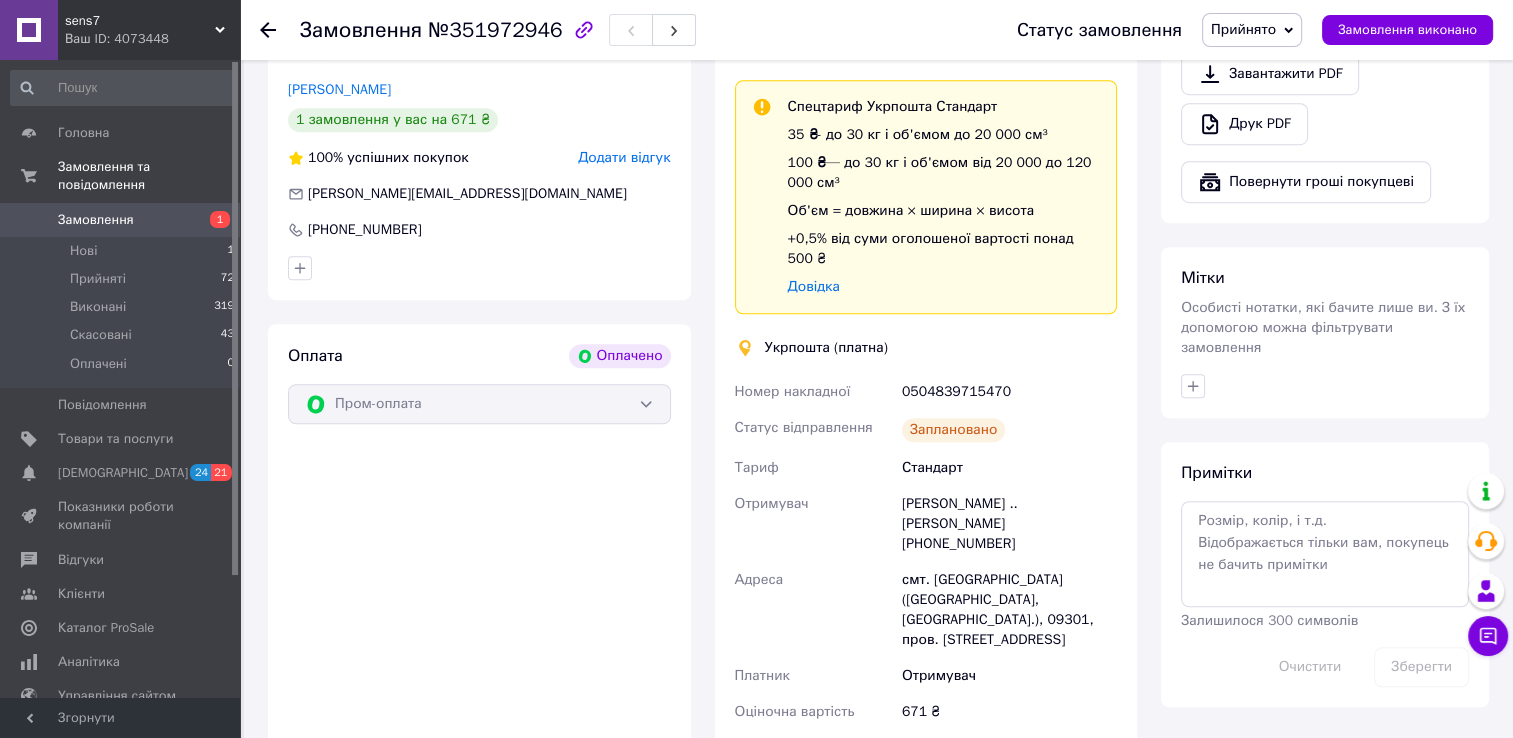 scroll, scrollTop: 1600, scrollLeft: 0, axis: vertical 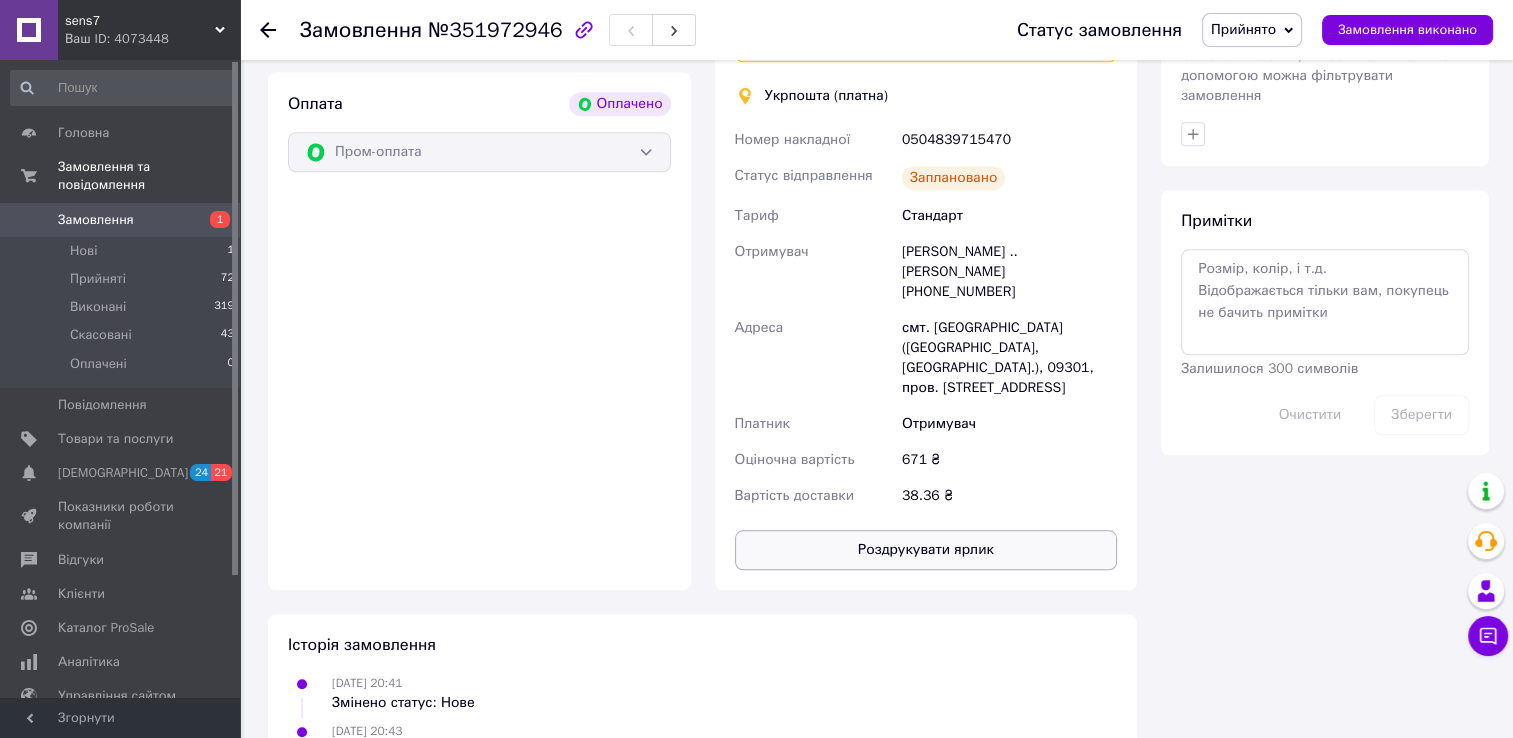 click on "Роздрукувати ярлик" at bounding box center [926, 550] 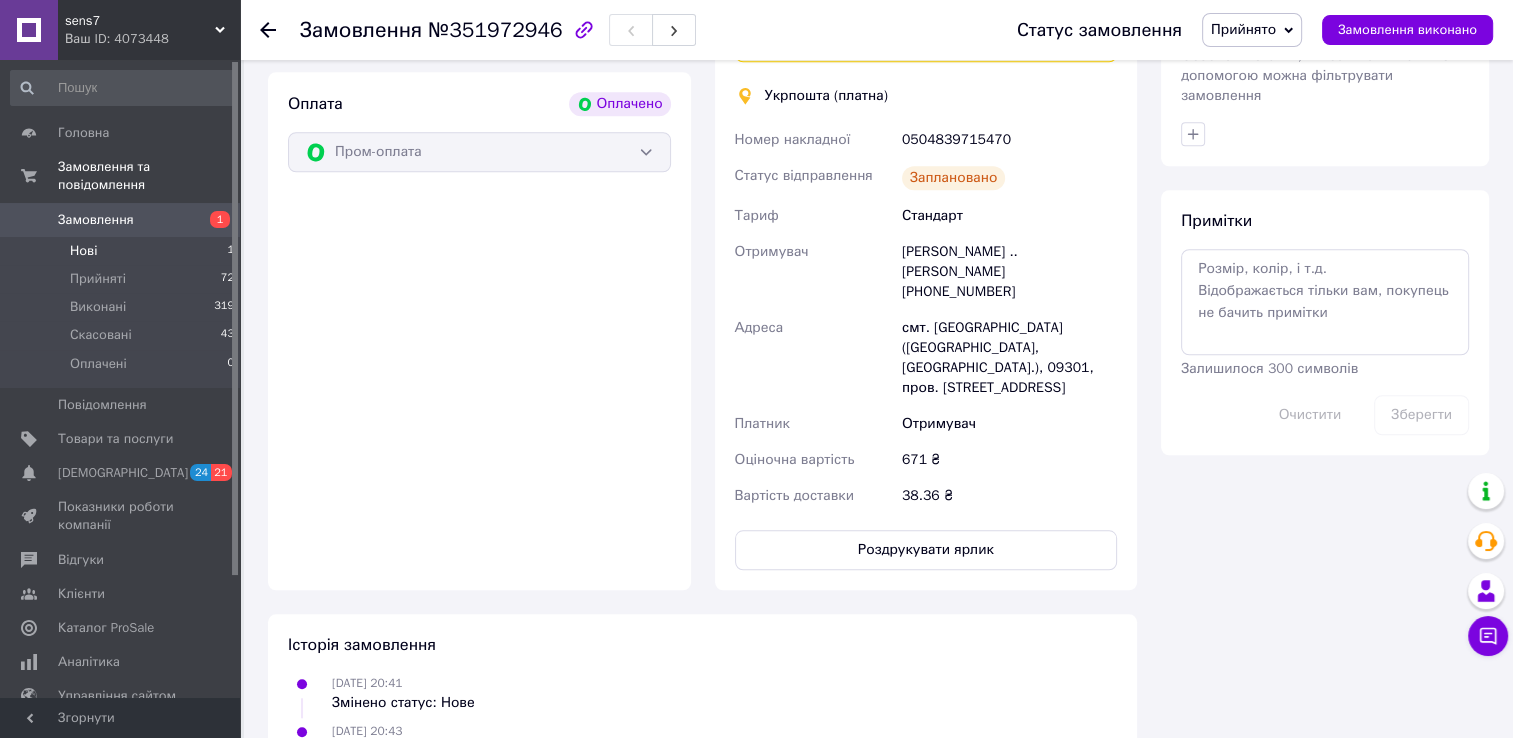 drag, startPoint x: 83, startPoint y: 200, endPoint x: 104, endPoint y: 230, distance: 36.619667 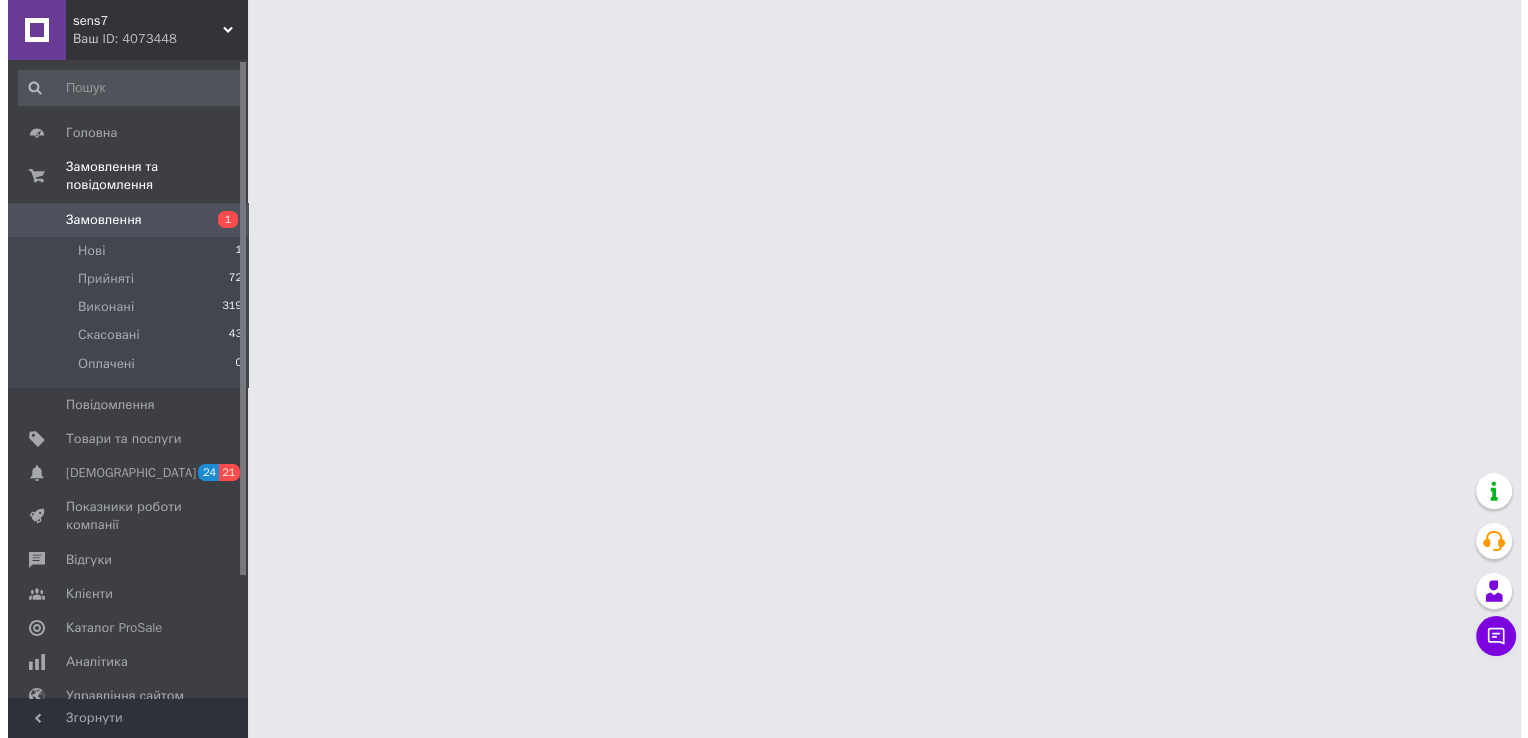 scroll, scrollTop: 0, scrollLeft: 0, axis: both 